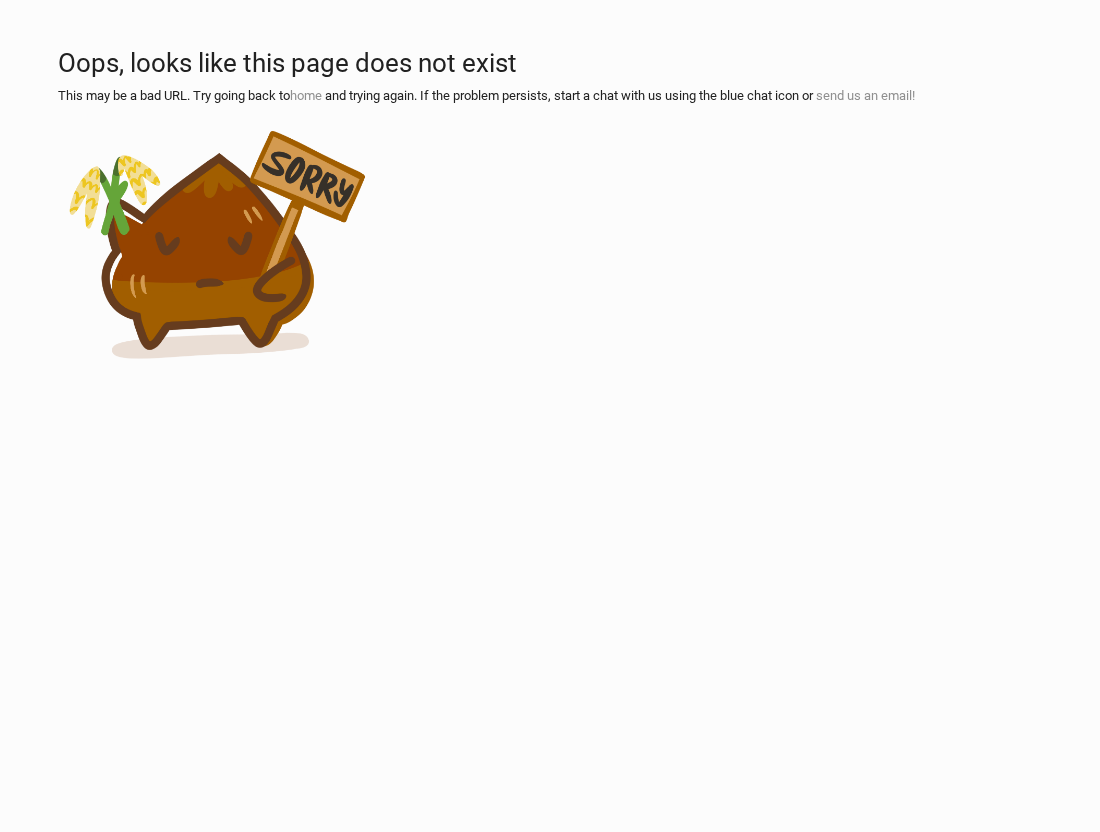 scroll, scrollTop: 0, scrollLeft: 0, axis: both 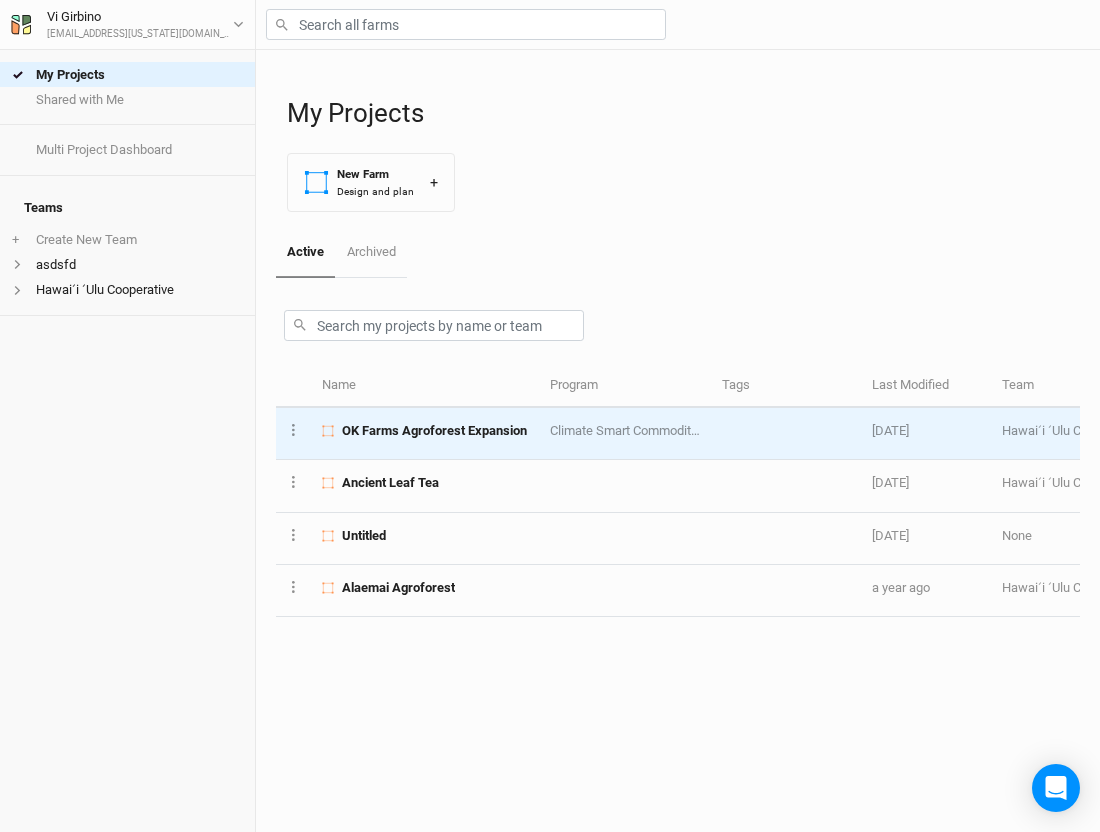 click on "OK Farms Agroforest Expansion" at bounding box center (434, 431) 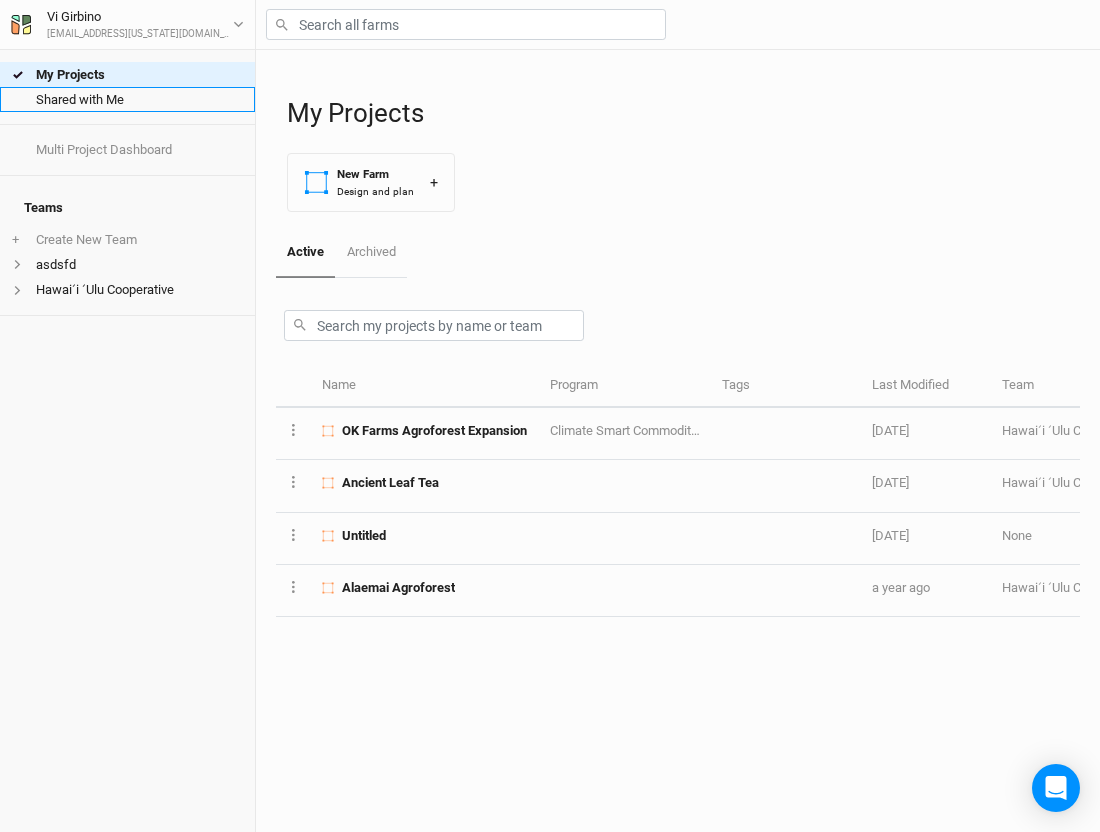 click on "Shared with Me" at bounding box center [127, 99] 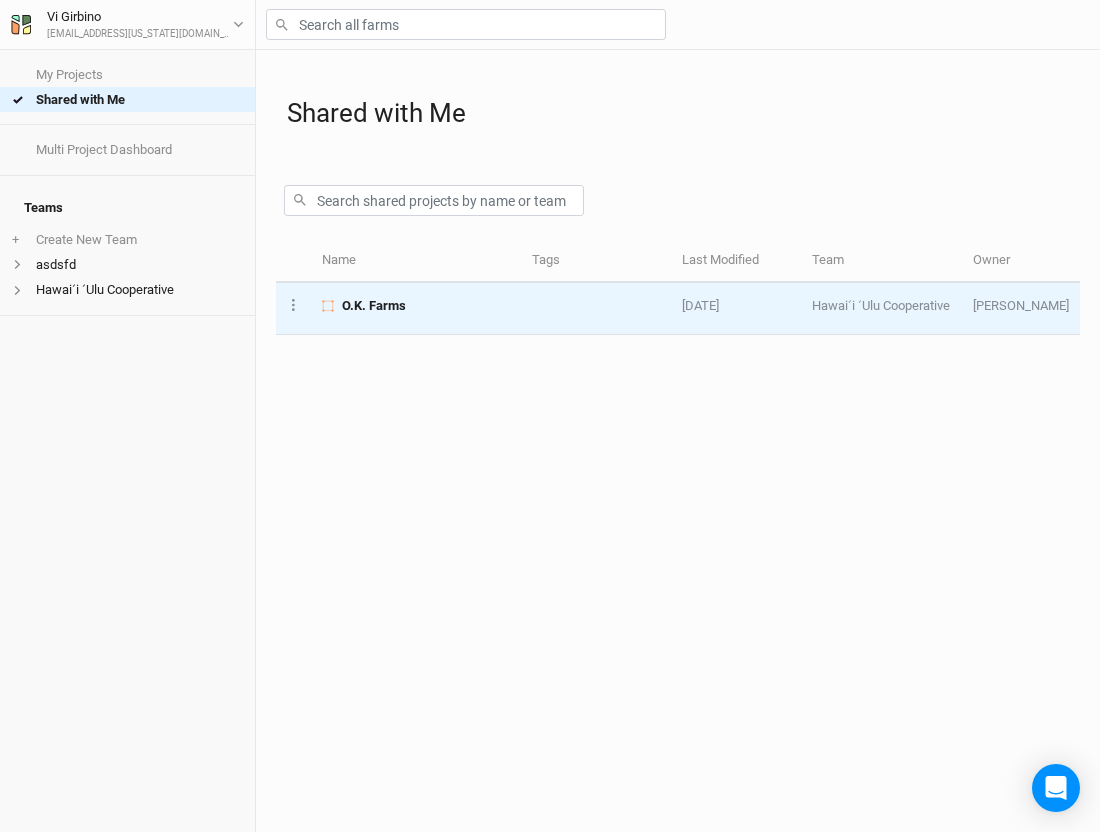 click on "O.K. Farms" at bounding box center [416, 306] 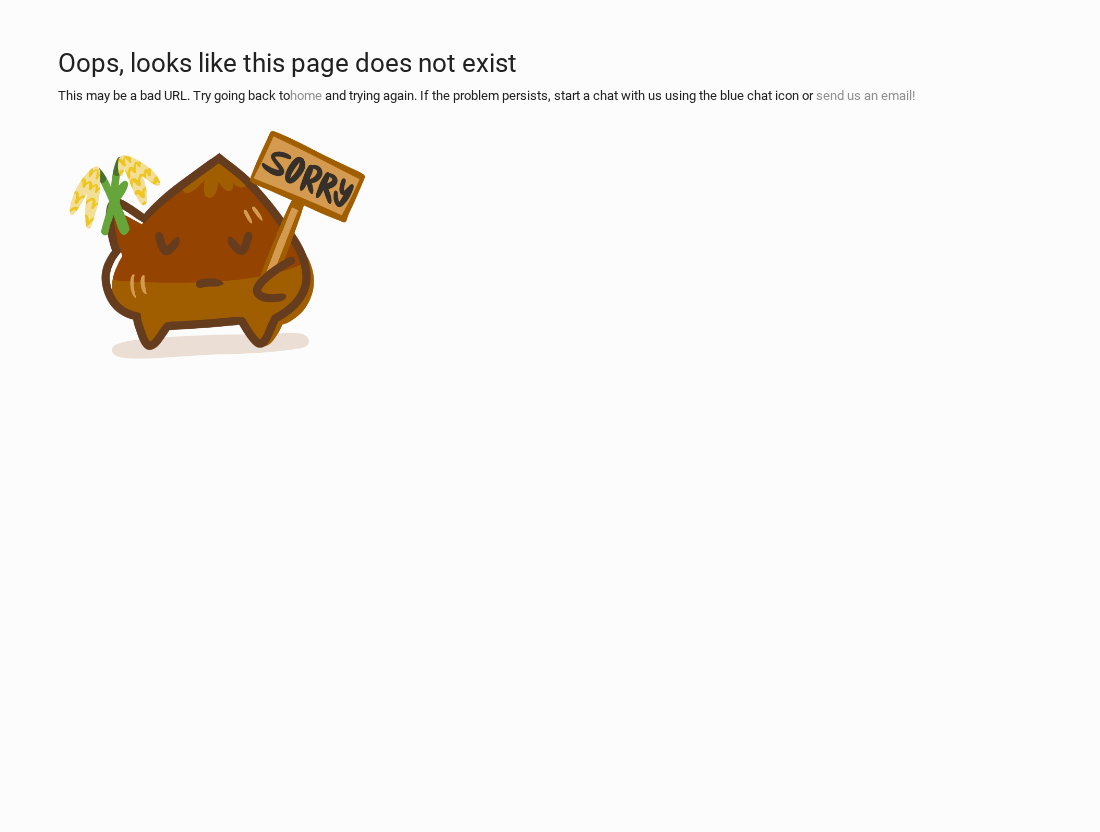 scroll, scrollTop: 0, scrollLeft: 0, axis: both 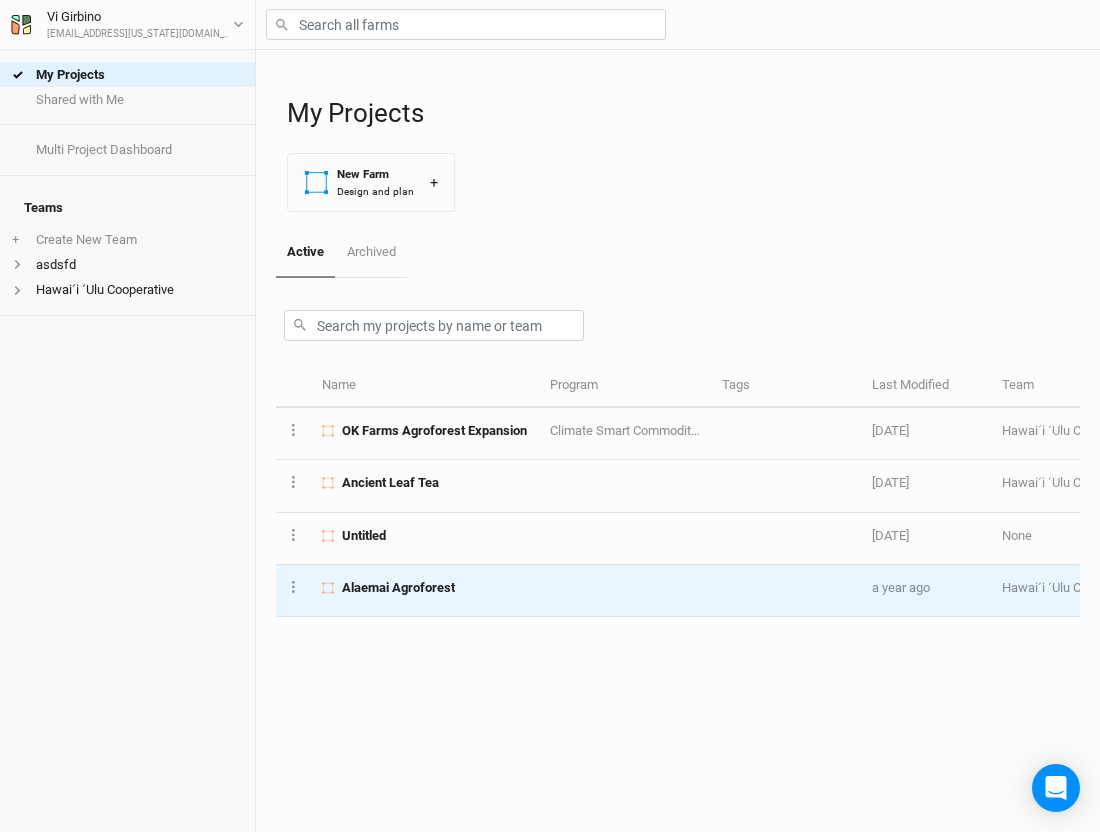 click on "Alaemai Agroforest" at bounding box center [424, 591] 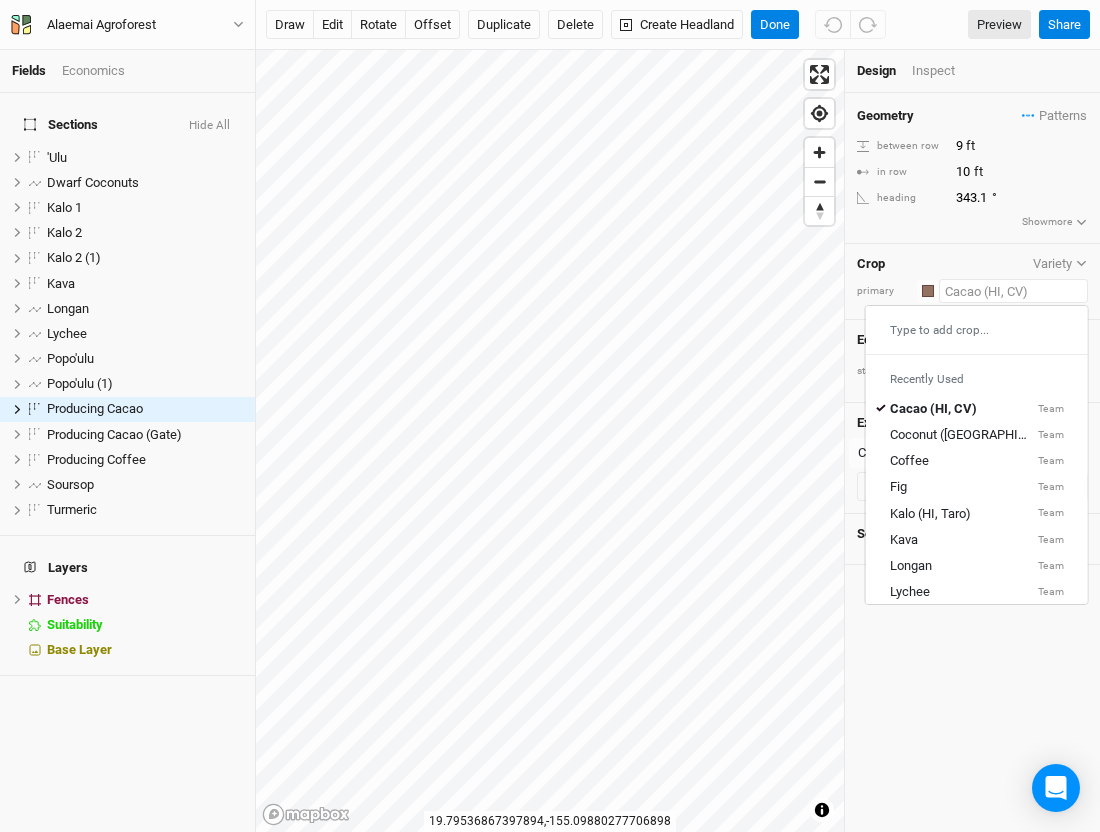 click at bounding box center [1013, 291] 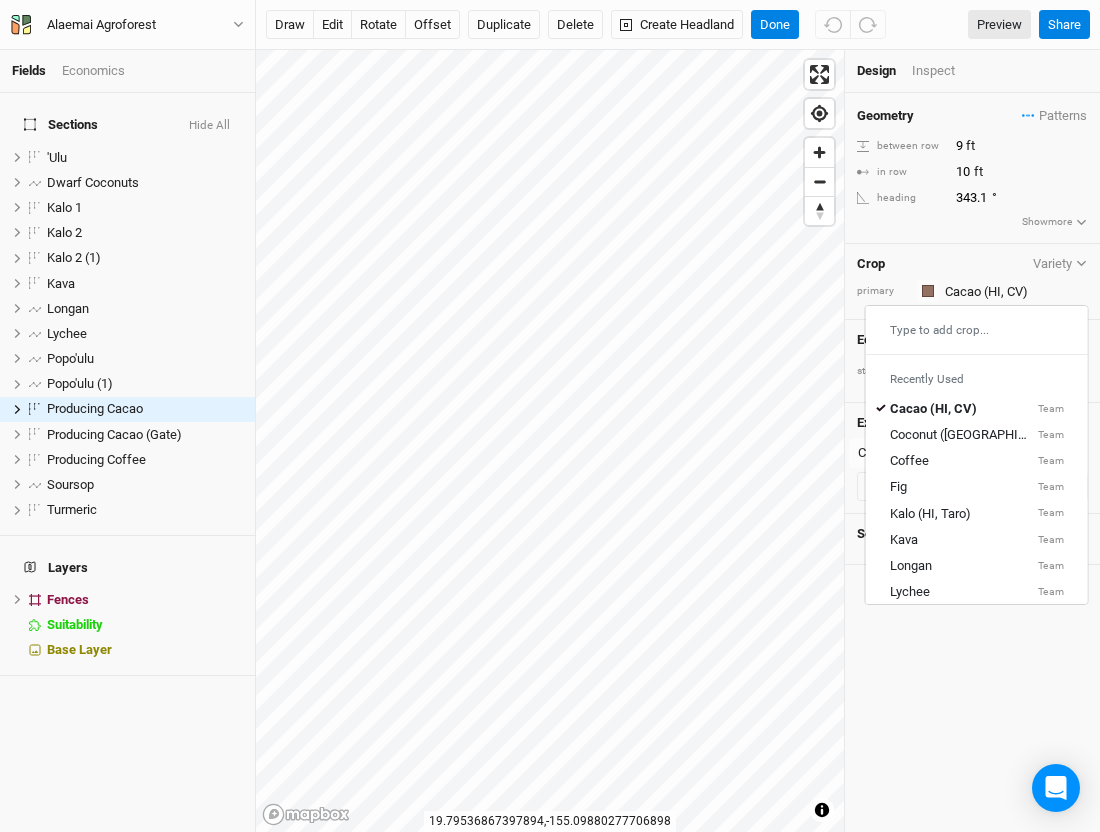 click on "Crop Variety primary Colors Brown Orange Yellow Green Blue Purple Pink Red Type to add crop... Recently Used Cacao (HI, CV) Team Coconut (Polipoli) Team Coffee Team Fig Team Kalo (HI, Taro) Team Kava Team Longan Team Lychee Team Plantain/Banana (DR, Syntro) Public Tumeric Team ʻUlu Team Hawaiʻi ʻUlu Cooperative Templates A'ali'i Abiu Acerola Achacha Aiea Akala berry Alahe'e Avocado Bamboo Banana (HI, Iholena) Bougainvillea Breadfruit (O.K. Farms) Cassava (DR, Syntro) DragonFruit Durian Eggfruit General Support Sp. Ginger Gliricidia Grapefruit Grazing (no econ) Grumichama Guava Haha Hala (pandanus) Hapu'u Ho'awa Iliahi Inga (IceCreamBean) Jaboticaba Jackfruit Kamani Koa Koai'a Koki'o Ke'oke'o Koki'o Ula Koko'olau Kolea Kou Kukui Kumquat Langsat Lei Crops Lemon LemonGrass Lemondrop Mangosteen Liliko'i Lime Lonomea Loquat Ma'o hau hele Maile Mamaki (HI) Mamey Sapote Manele Mango Mango (i) Mangosteen Manono Milo Moringa Mulberry Naupaka Niu (Coconut) Ohi'a Lehua Olapa Olomea Olona Palaʻai (HI, Winter Squash)" at bounding box center (972, 282) 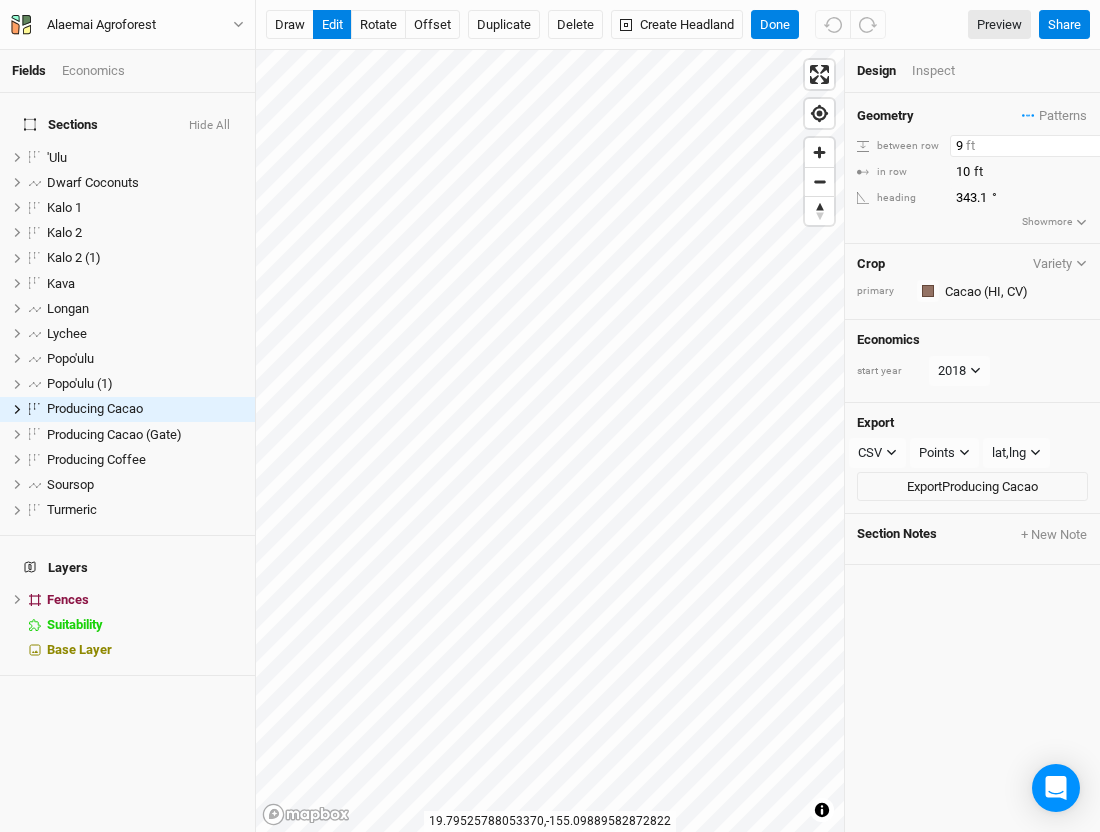 click on "9" at bounding box center [1037, 146] 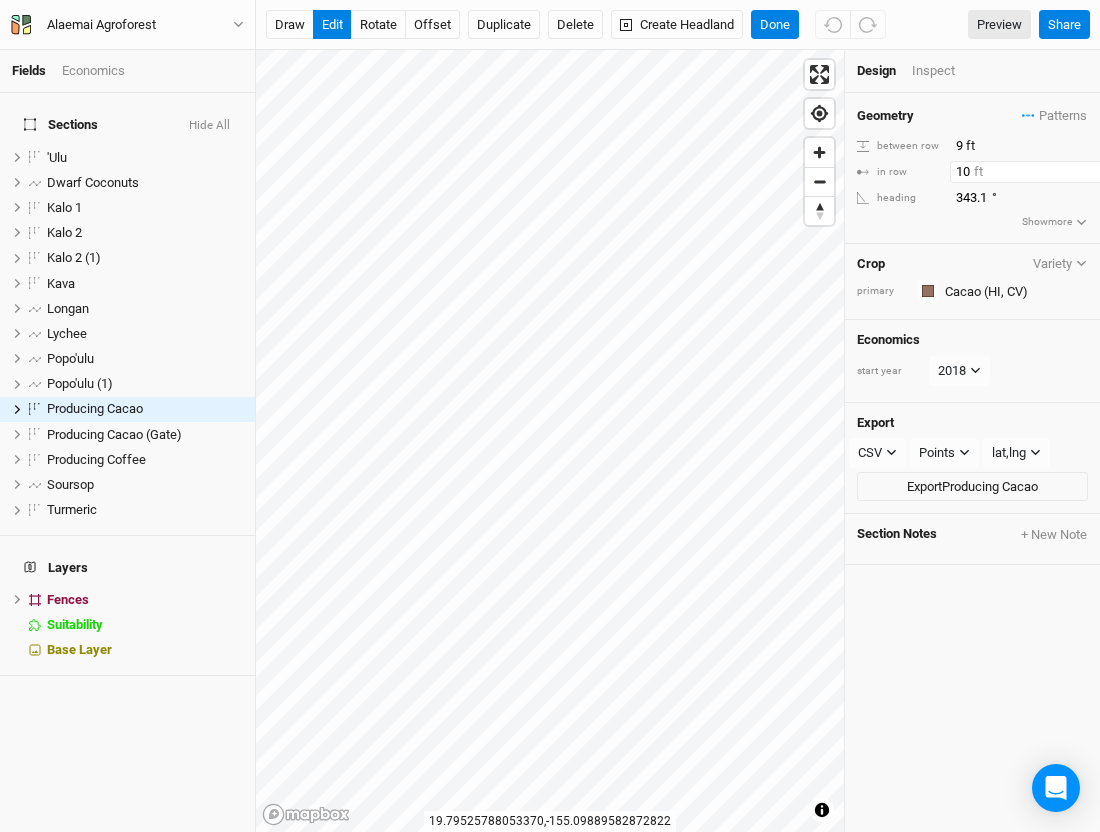 click on "10" at bounding box center (1037, 172) 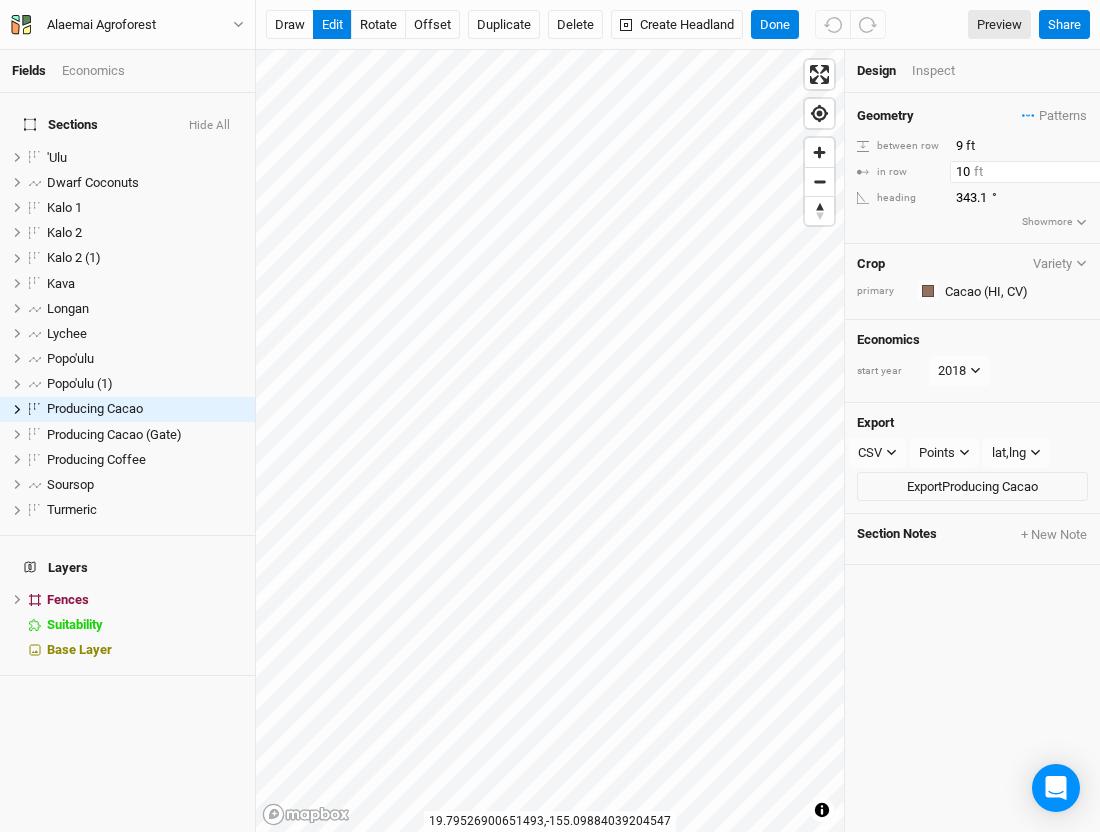 click on "10" at bounding box center [1037, 172] 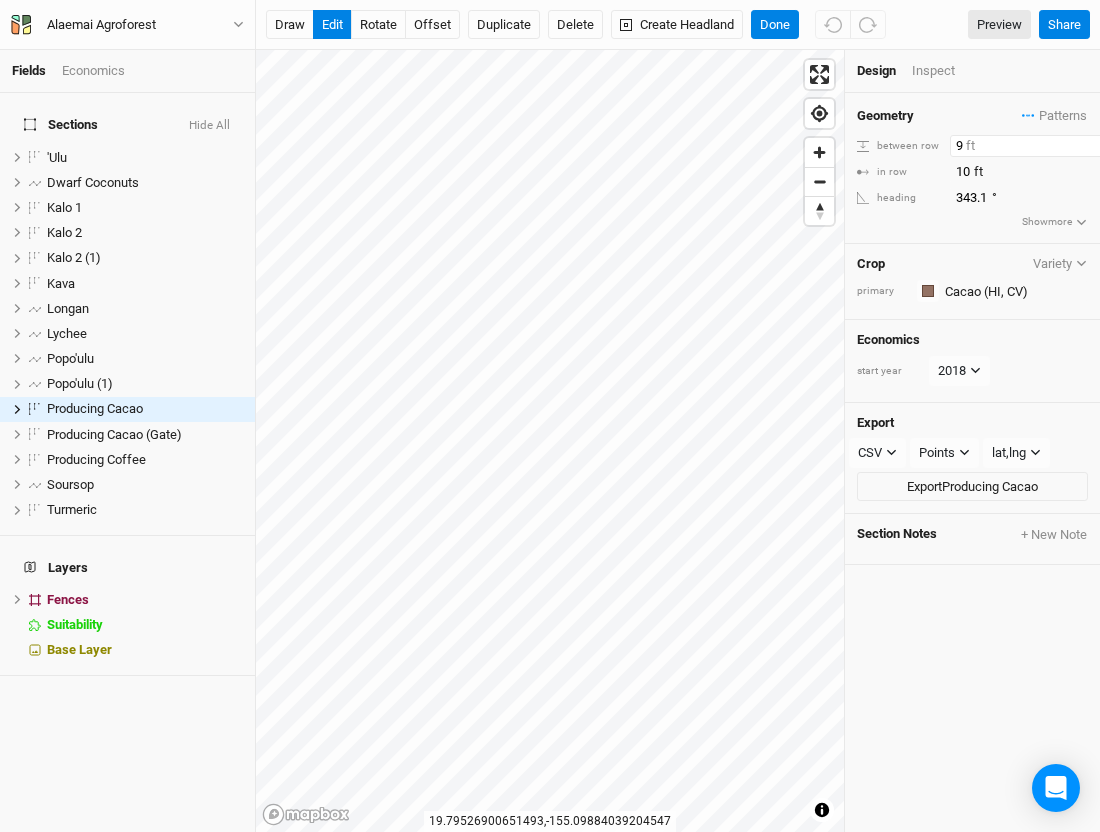 click on "9" at bounding box center (1037, 146) 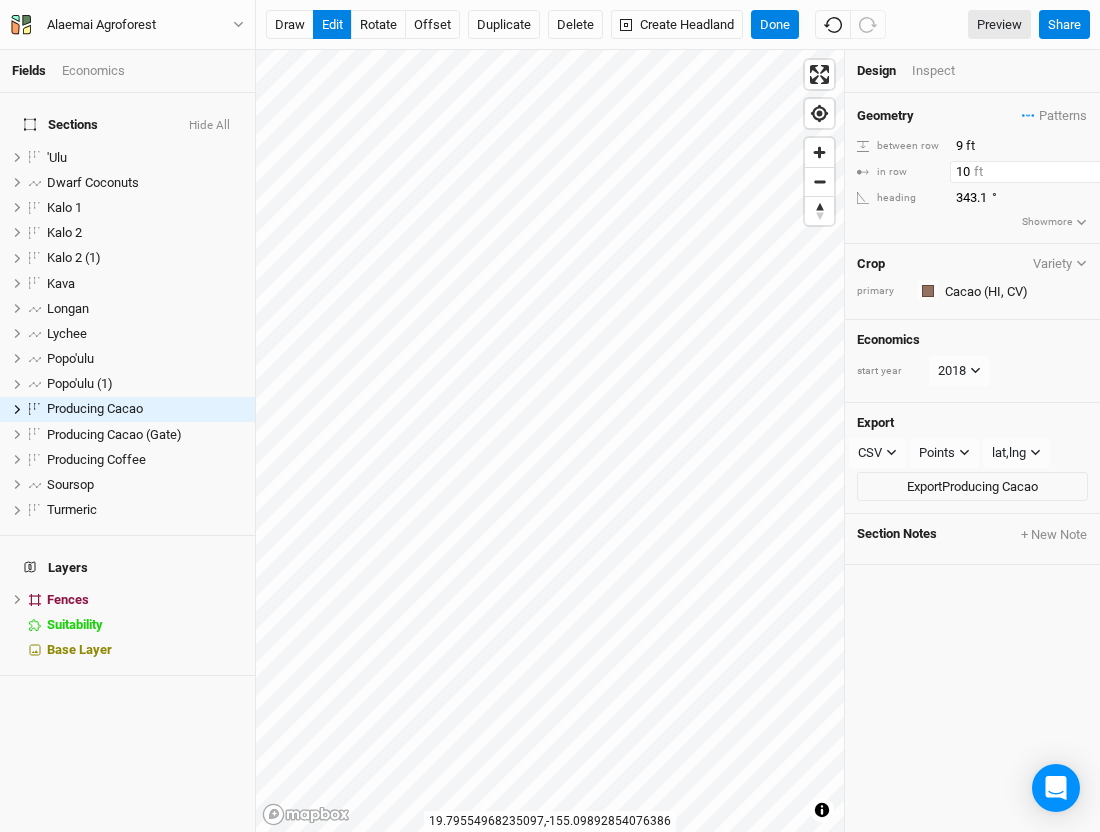 click on "10" at bounding box center [1037, 172] 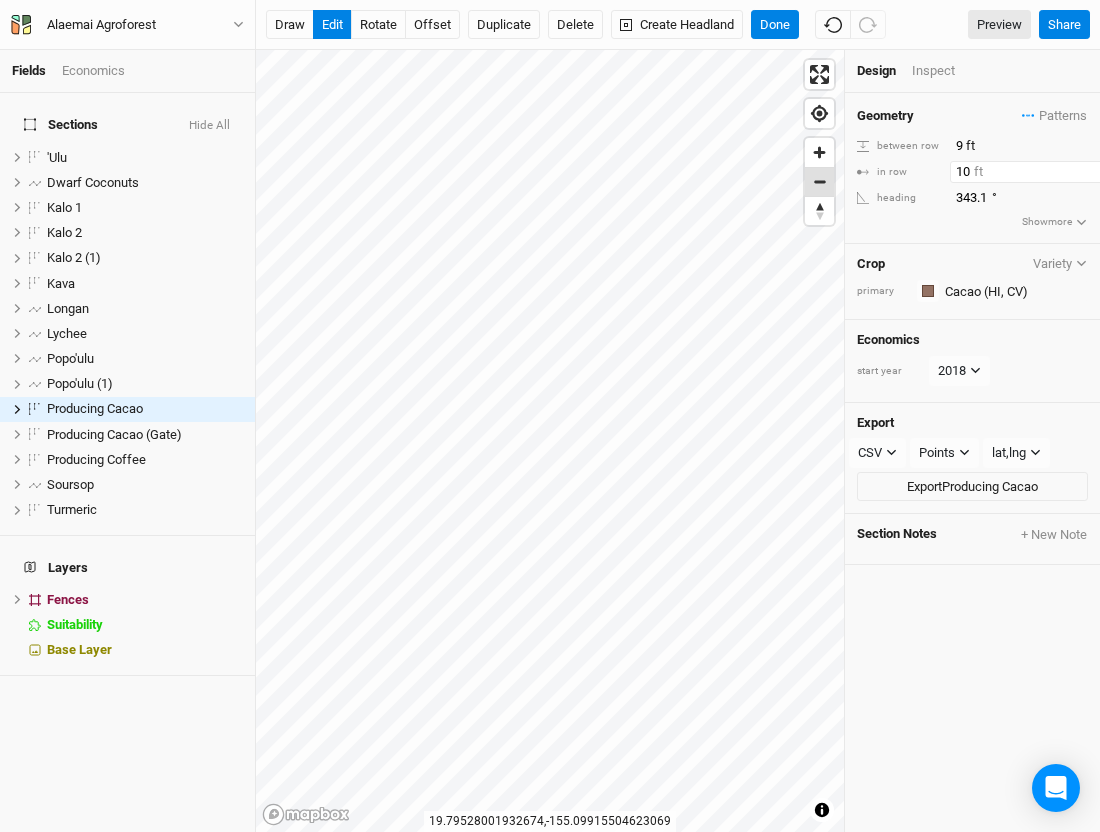type on "1" 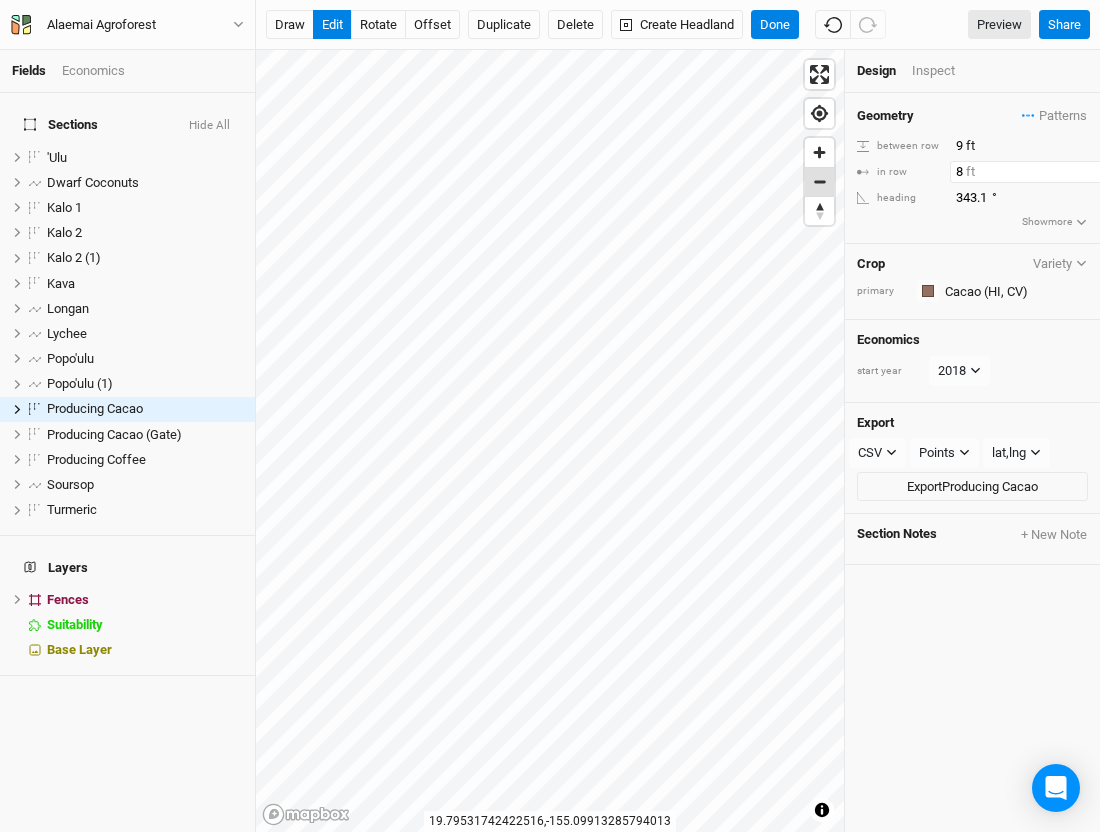 type on "8" 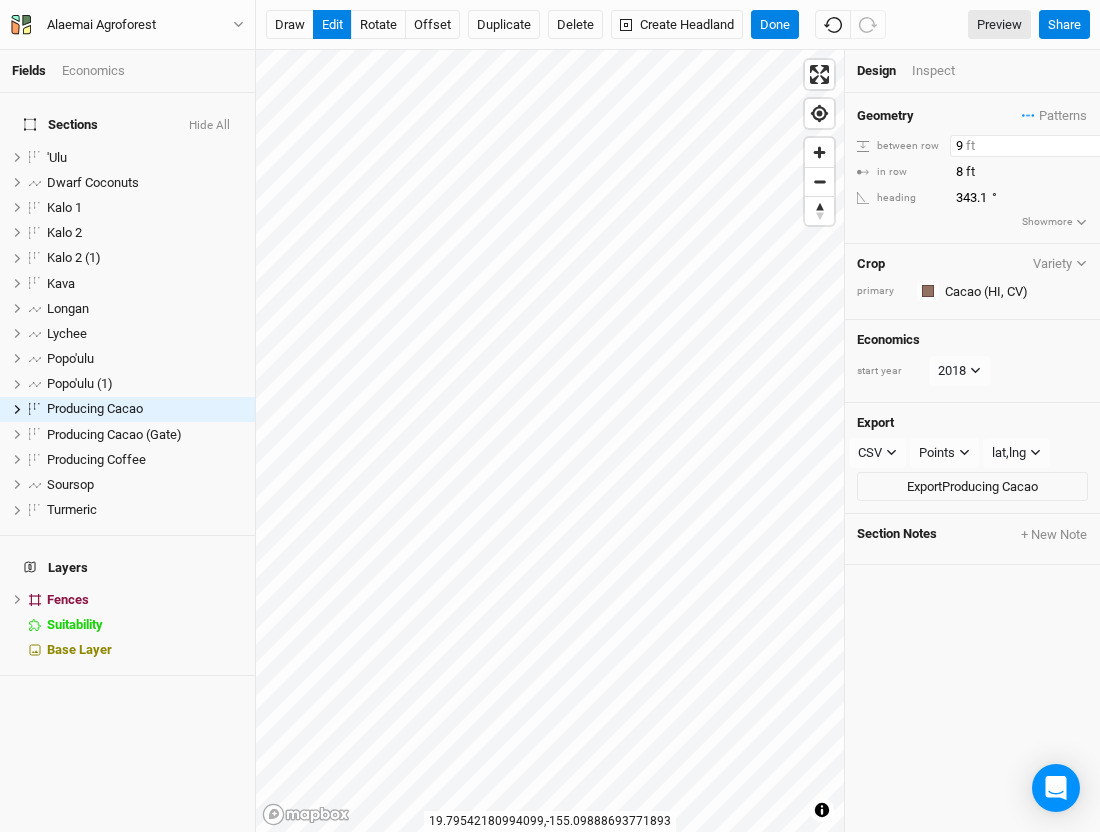 click on "9" at bounding box center (1037, 146) 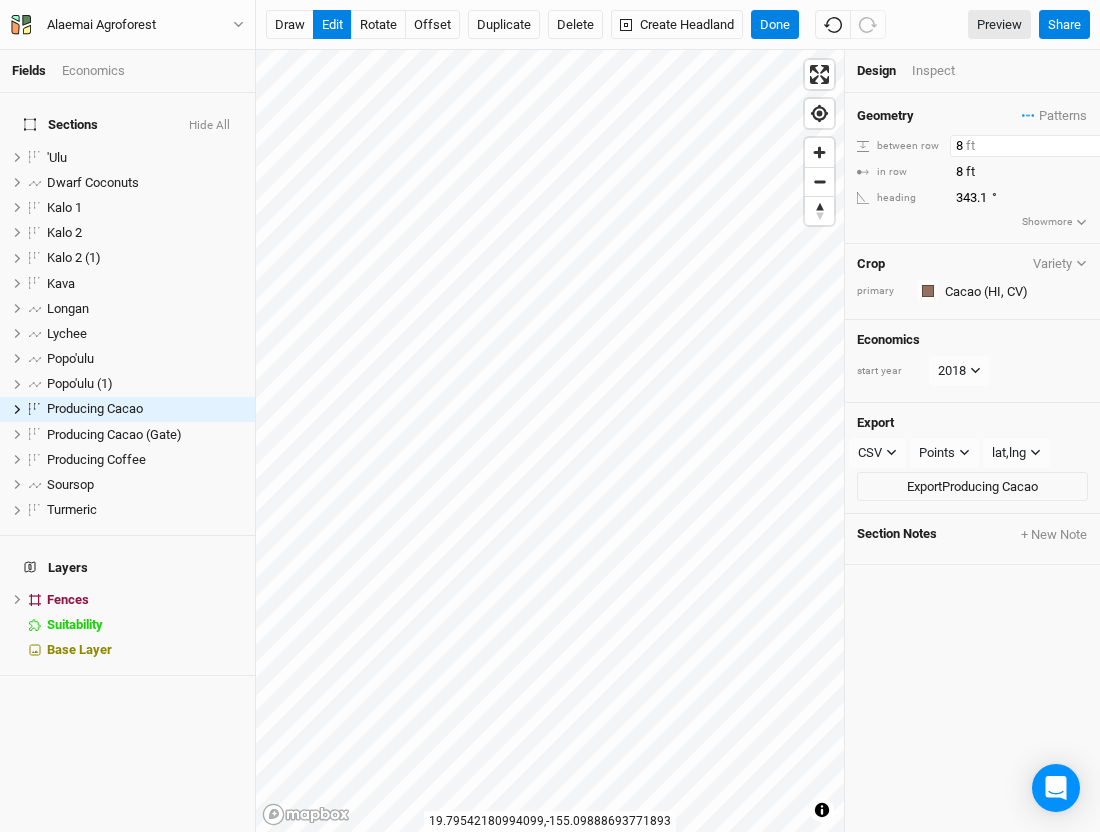 type on "8" 